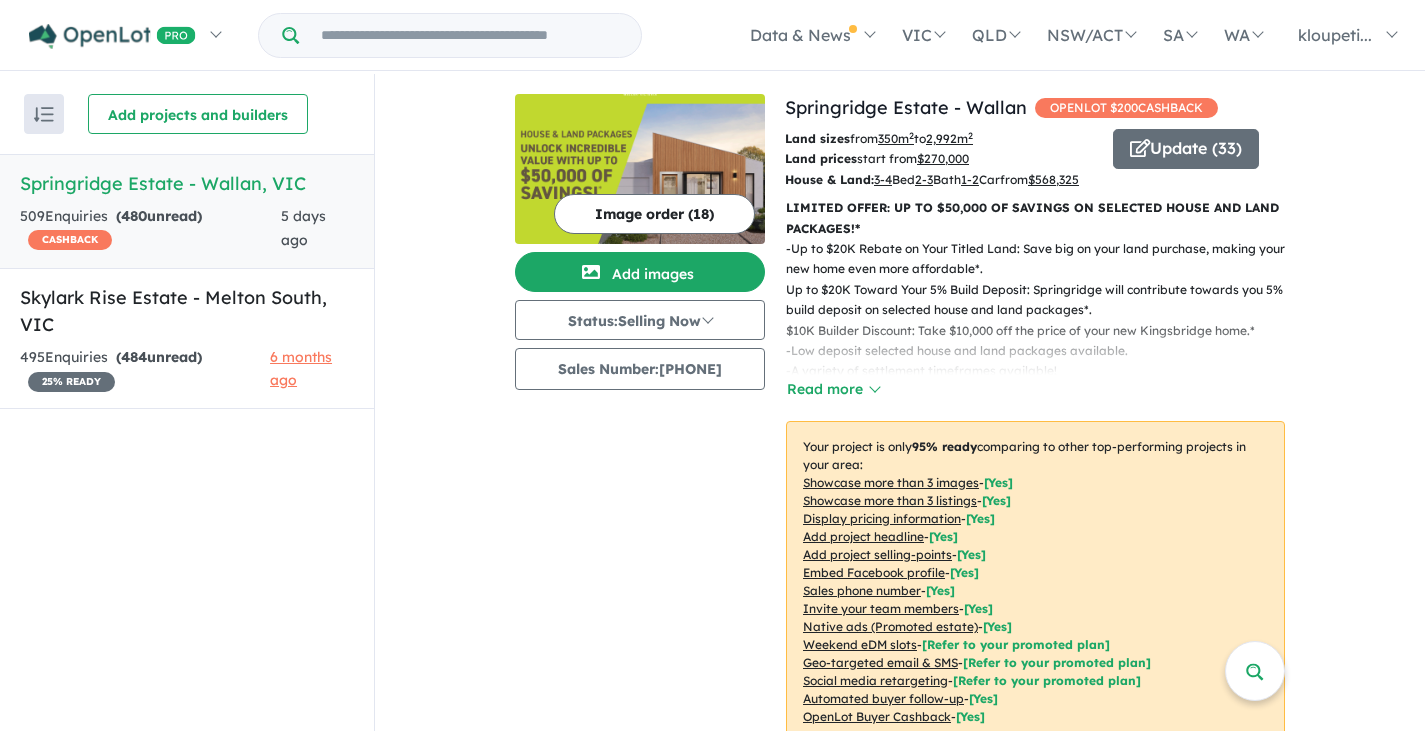 scroll, scrollTop: 0, scrollLeft: 0, axis: both 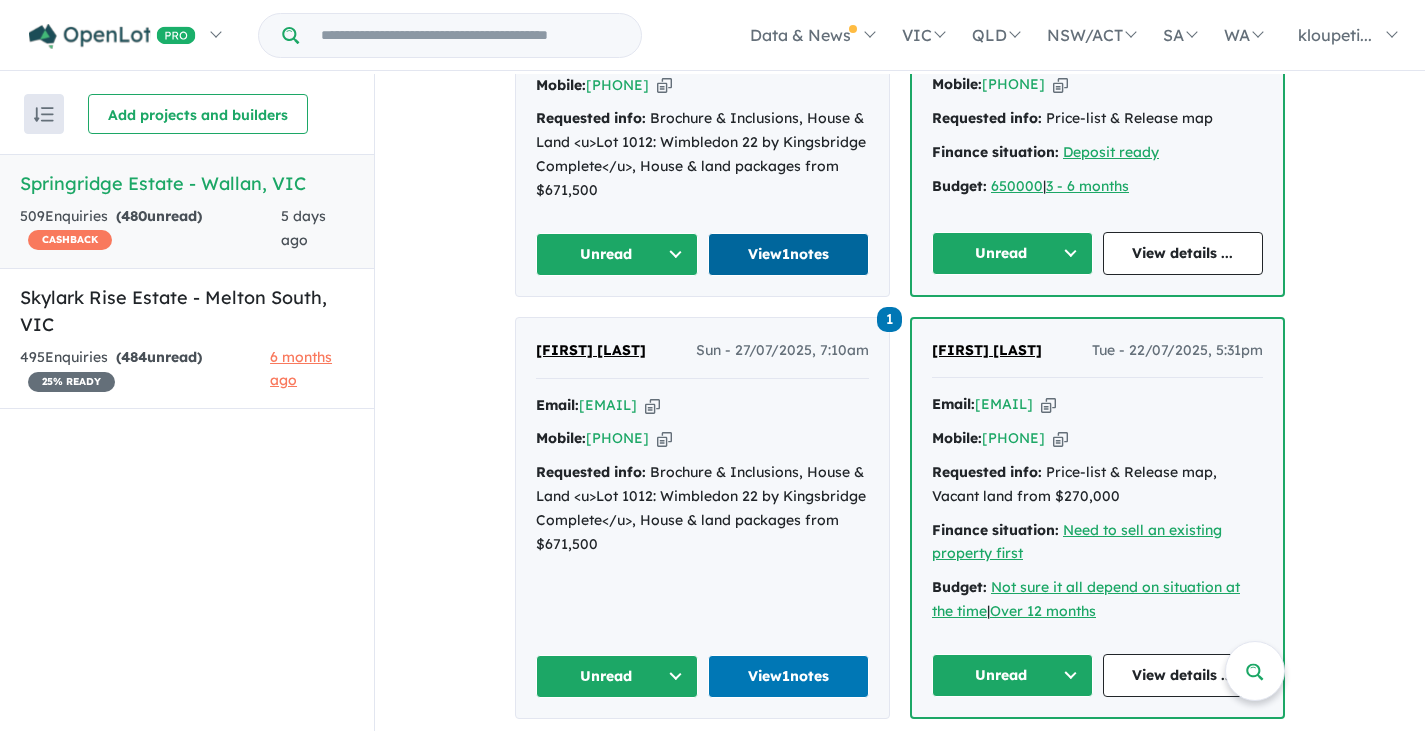 click on "View  1  notes" at bounding box center (789, 254) 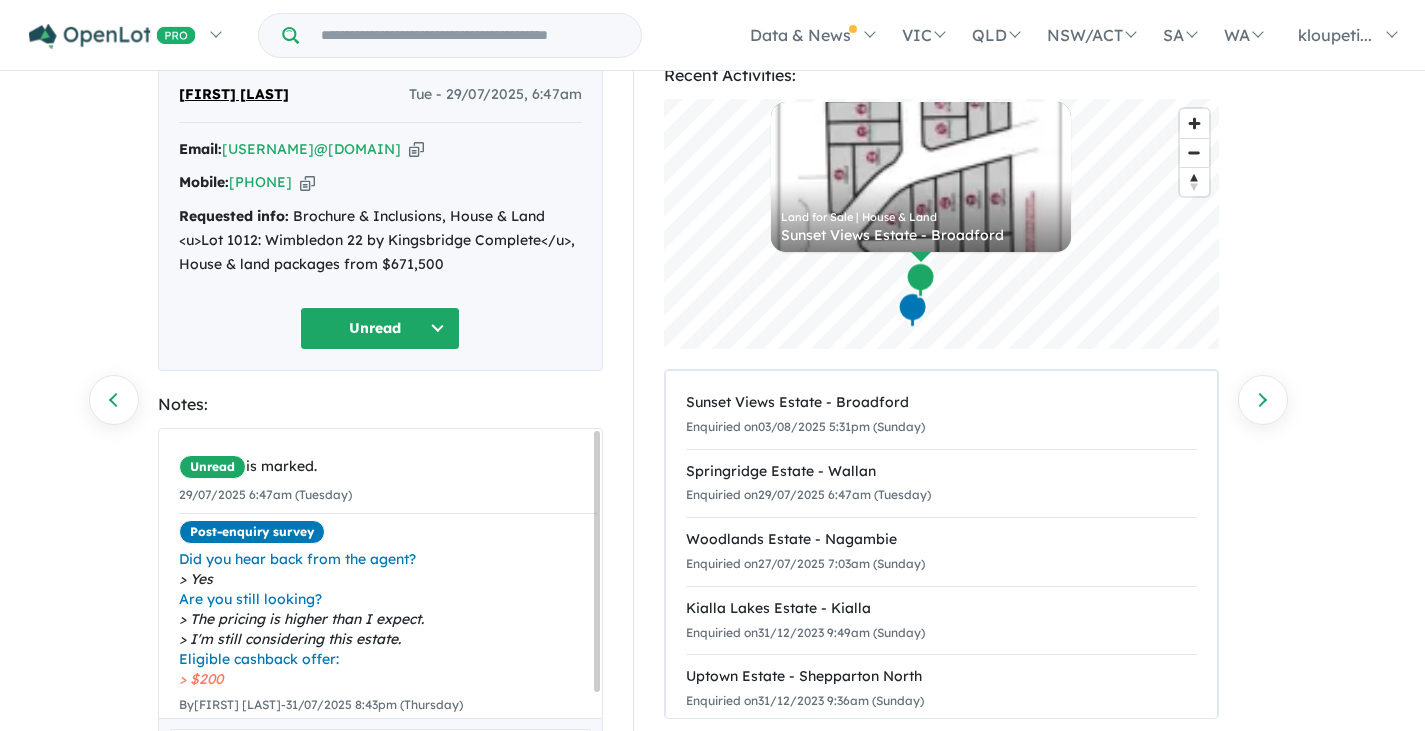 scroll, scrollTop: 100, scrollLeft: 0, axis: vertical 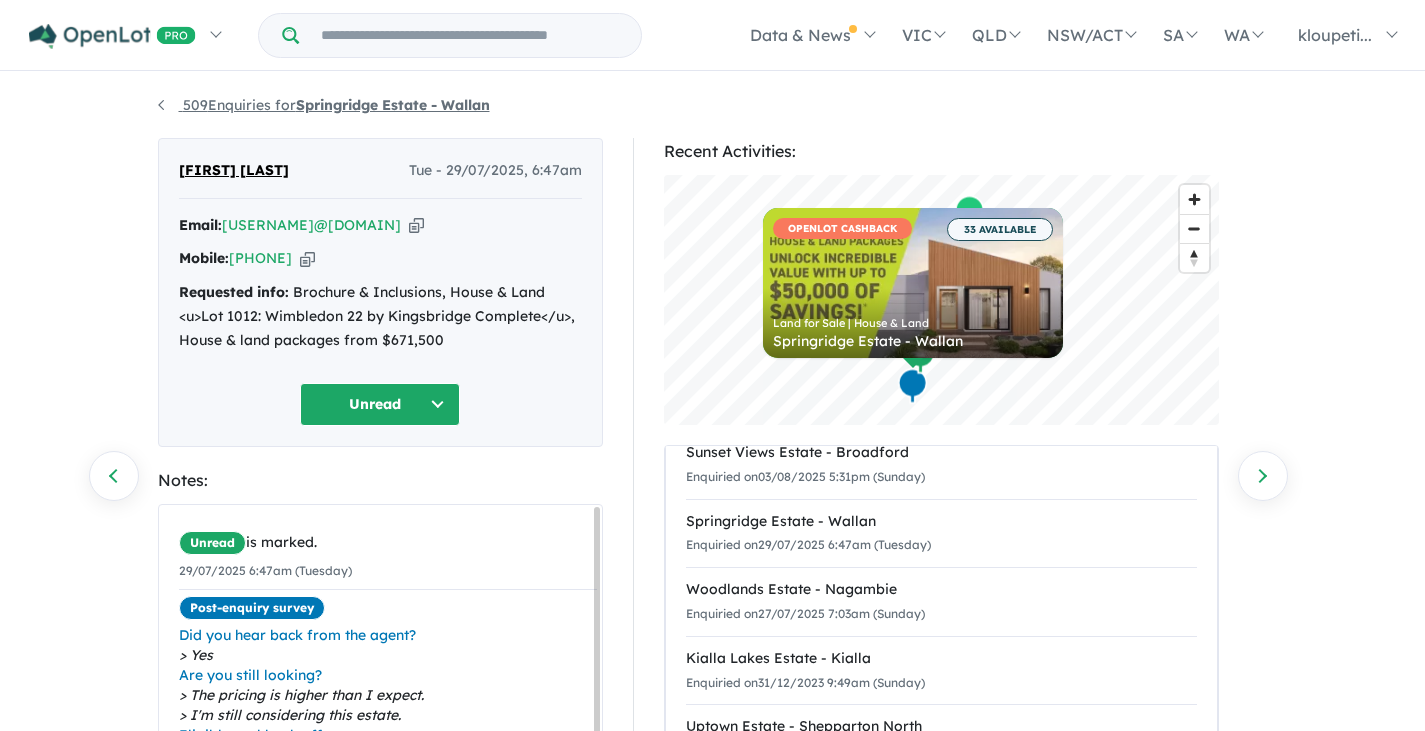 click on "509 Enquiries for Springridge Estate - [CITY]" at bounding box center (324, 105) 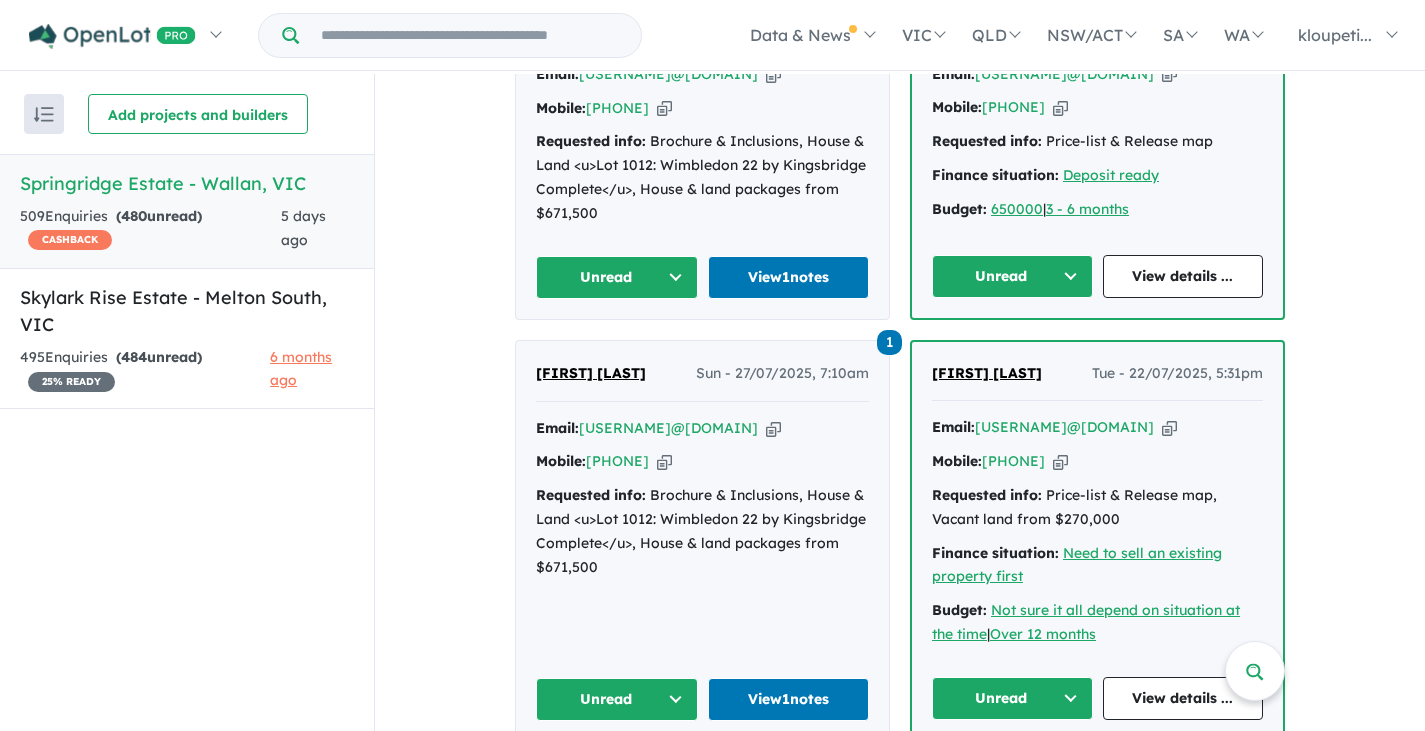 scroll, scrollTop: 1632, scrollLeft: 0, axis: vertical 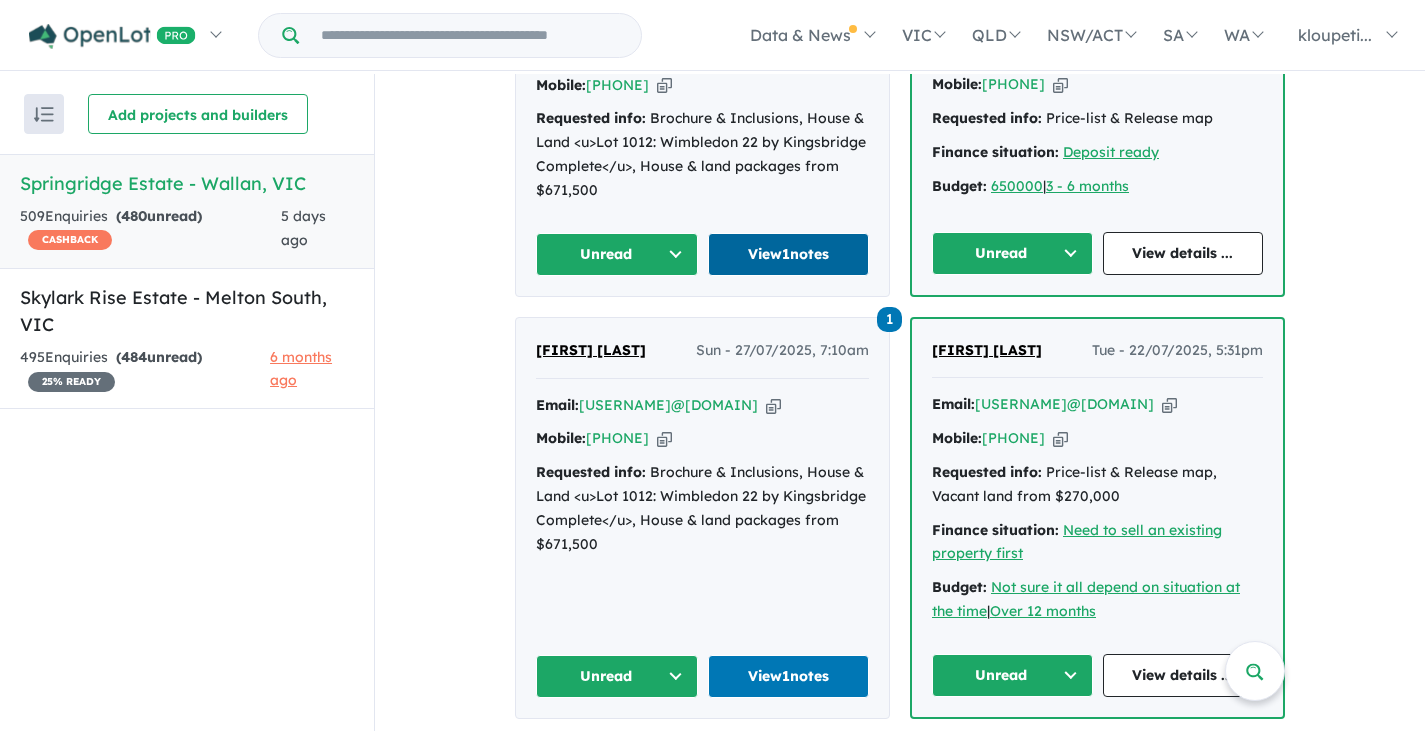 click on "View  1  notes" at bounding box center [789, 254] 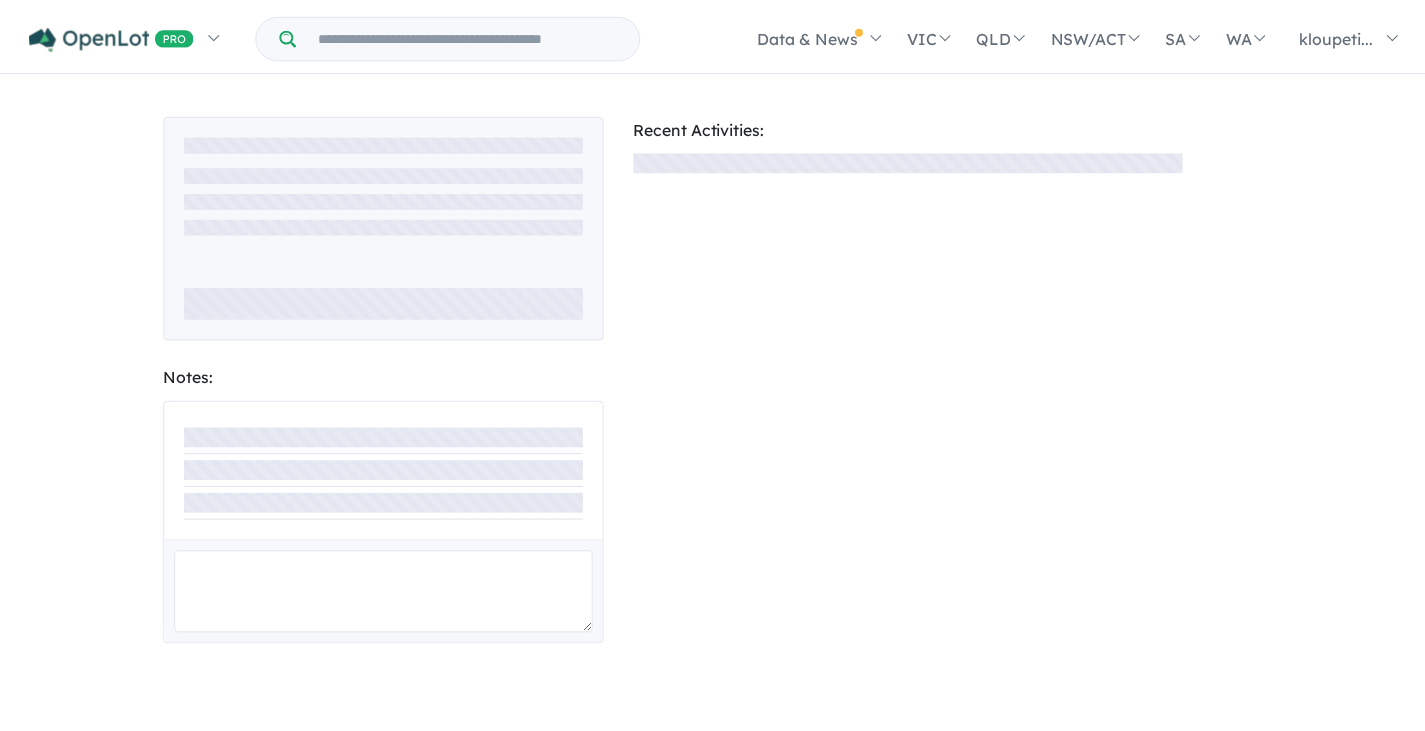 scroll, scrollTop: 0, scrollLeft: 0, axis: both 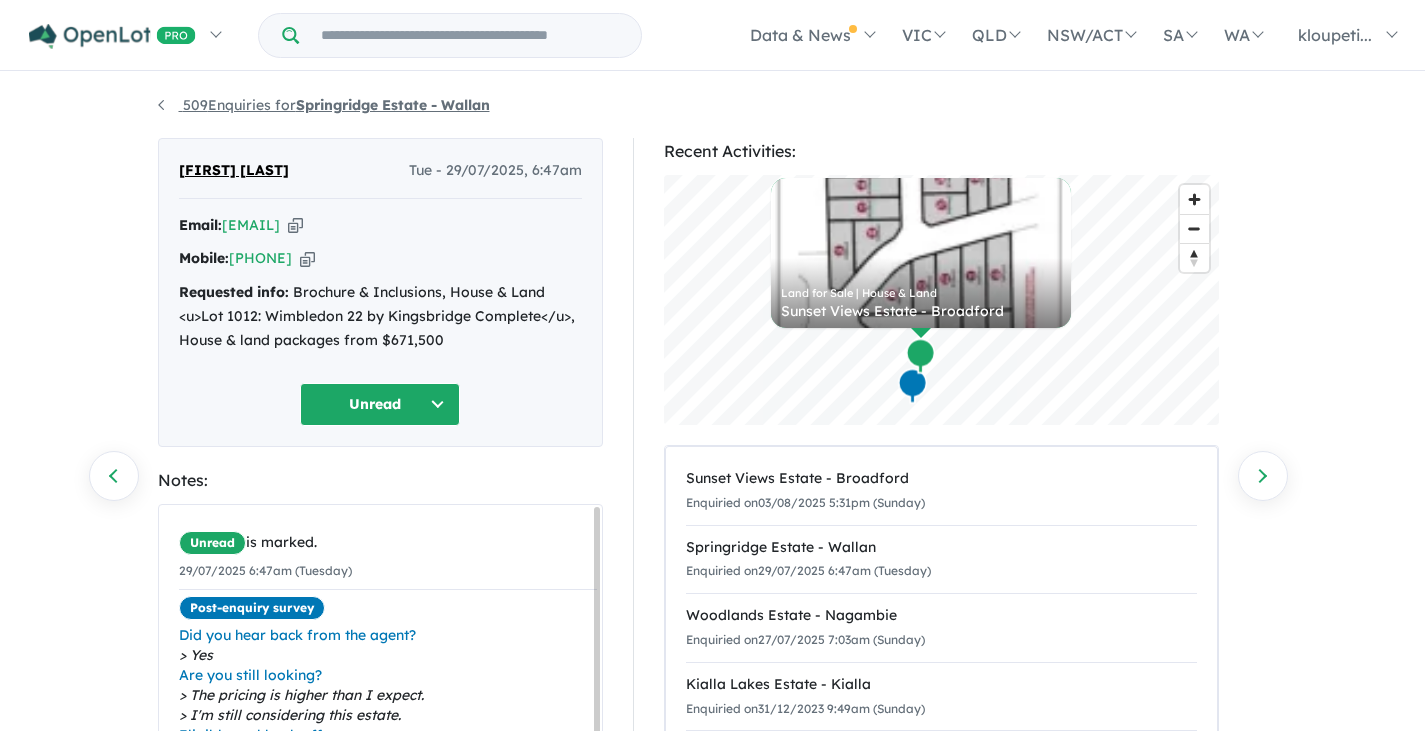 click on "509 Enquiries for Springridge Estate - [CITY]" at bounding box center [324, 105] 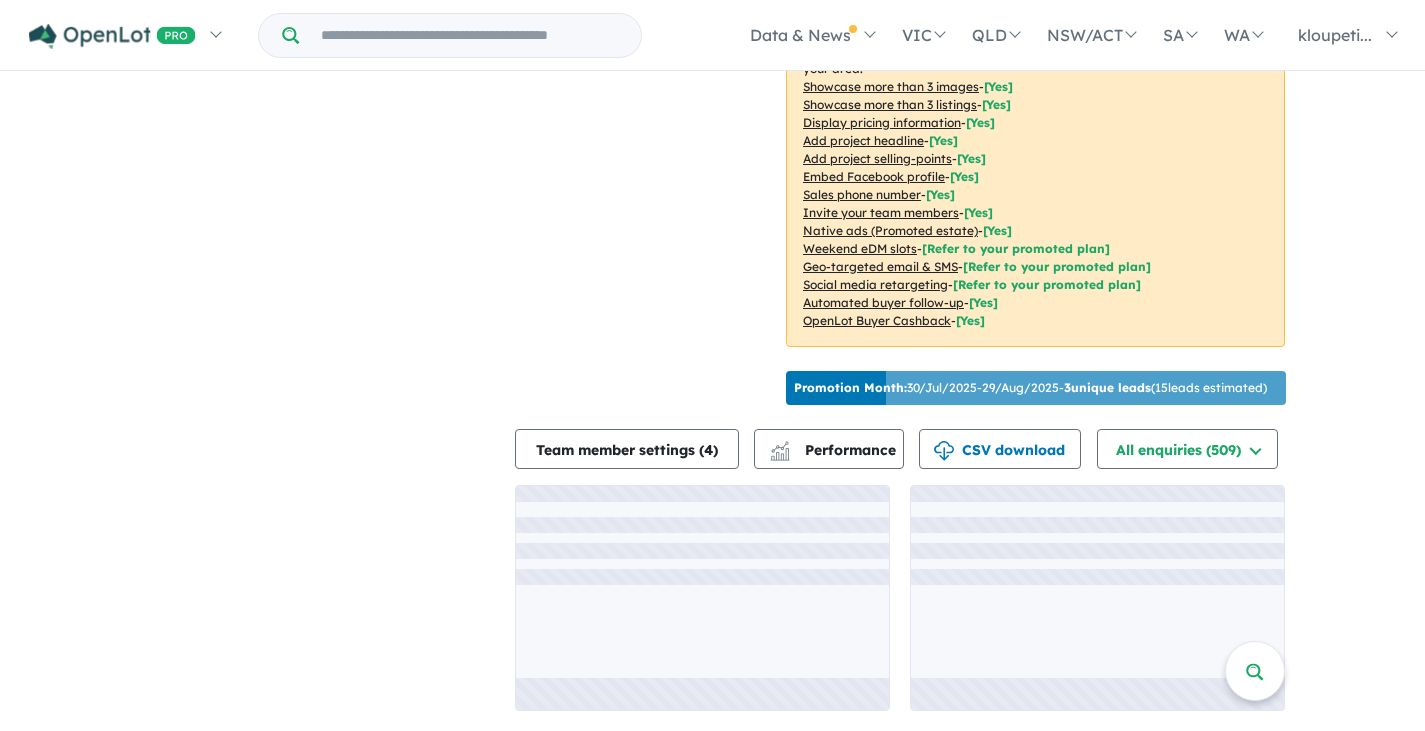 scroll, scrollTop: 2, scrollLeft: 0, axis: vertical 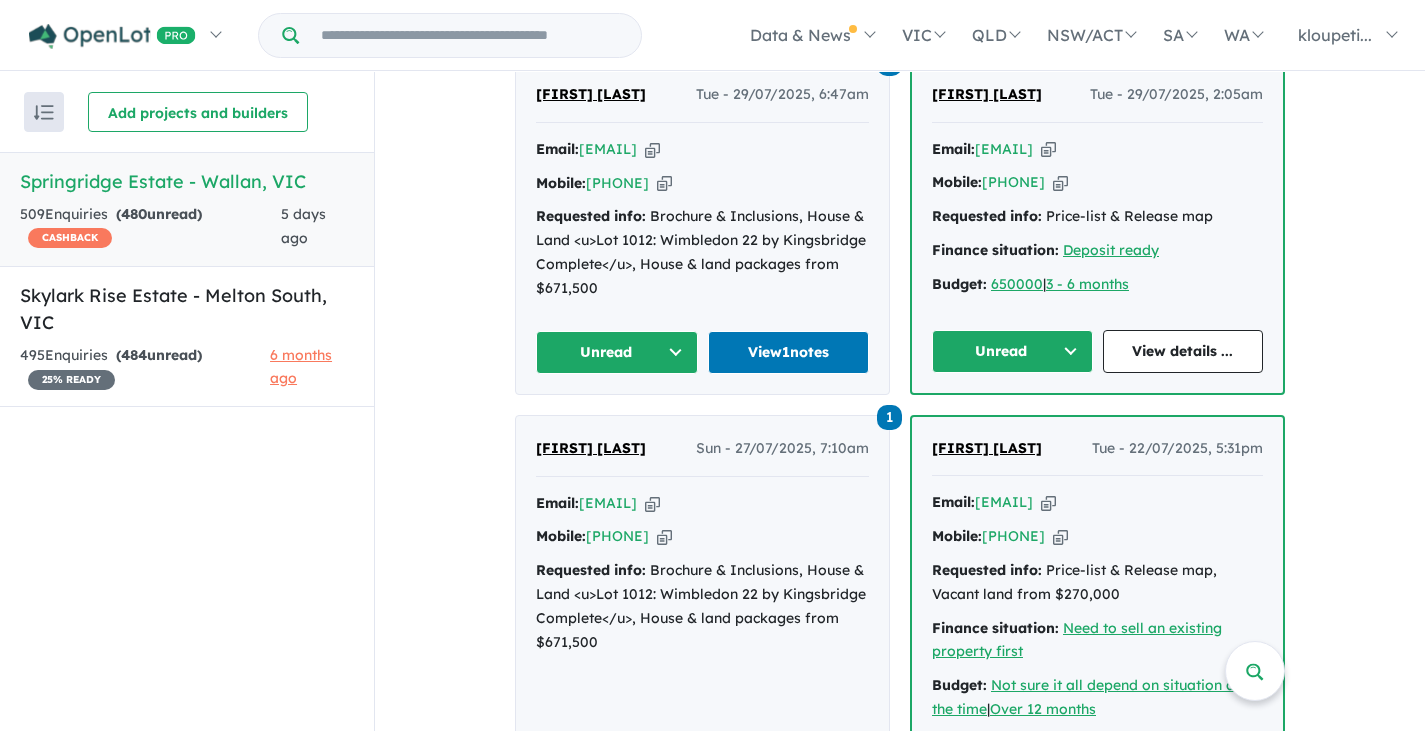 click on "[FIRST] [LAST]" at bounding box center [591, 94] 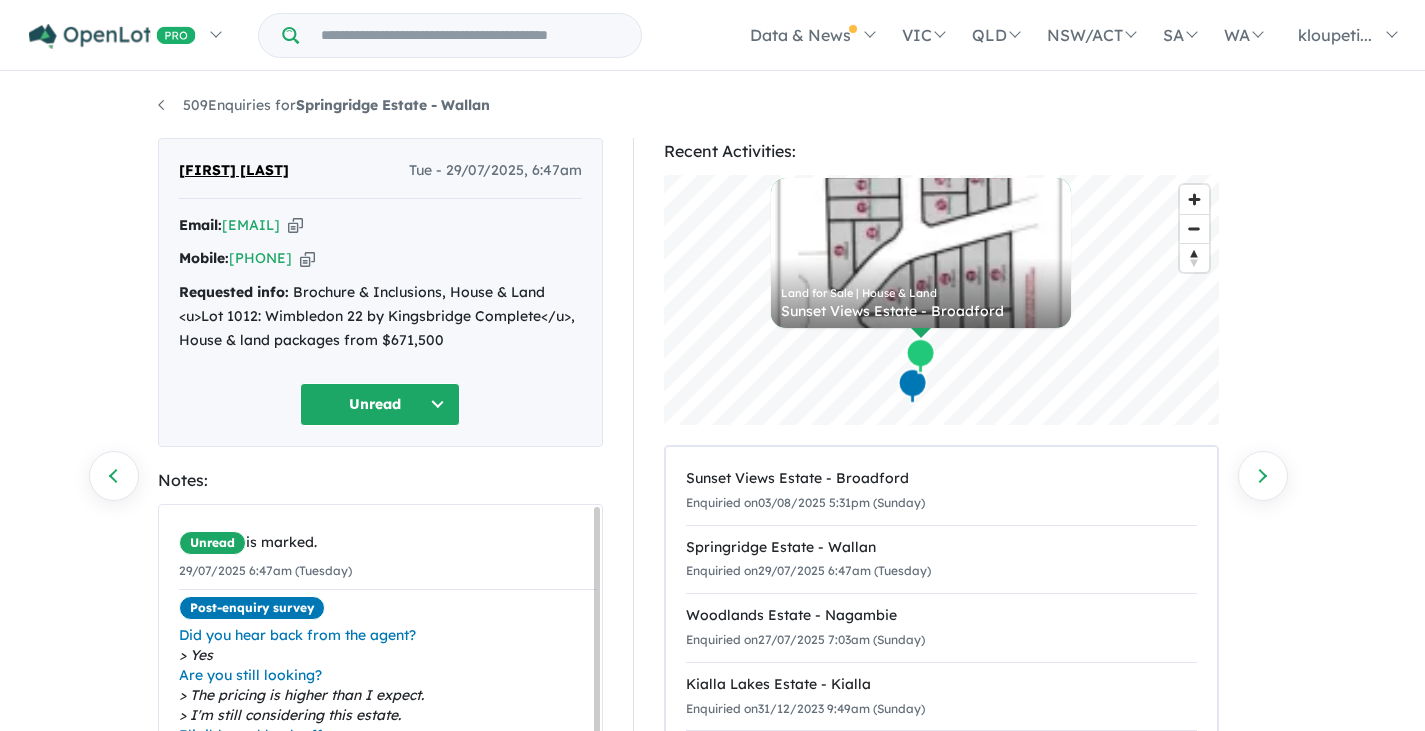 scroll, scrollTop: 100, scrollLeft: 0, axis: vertical 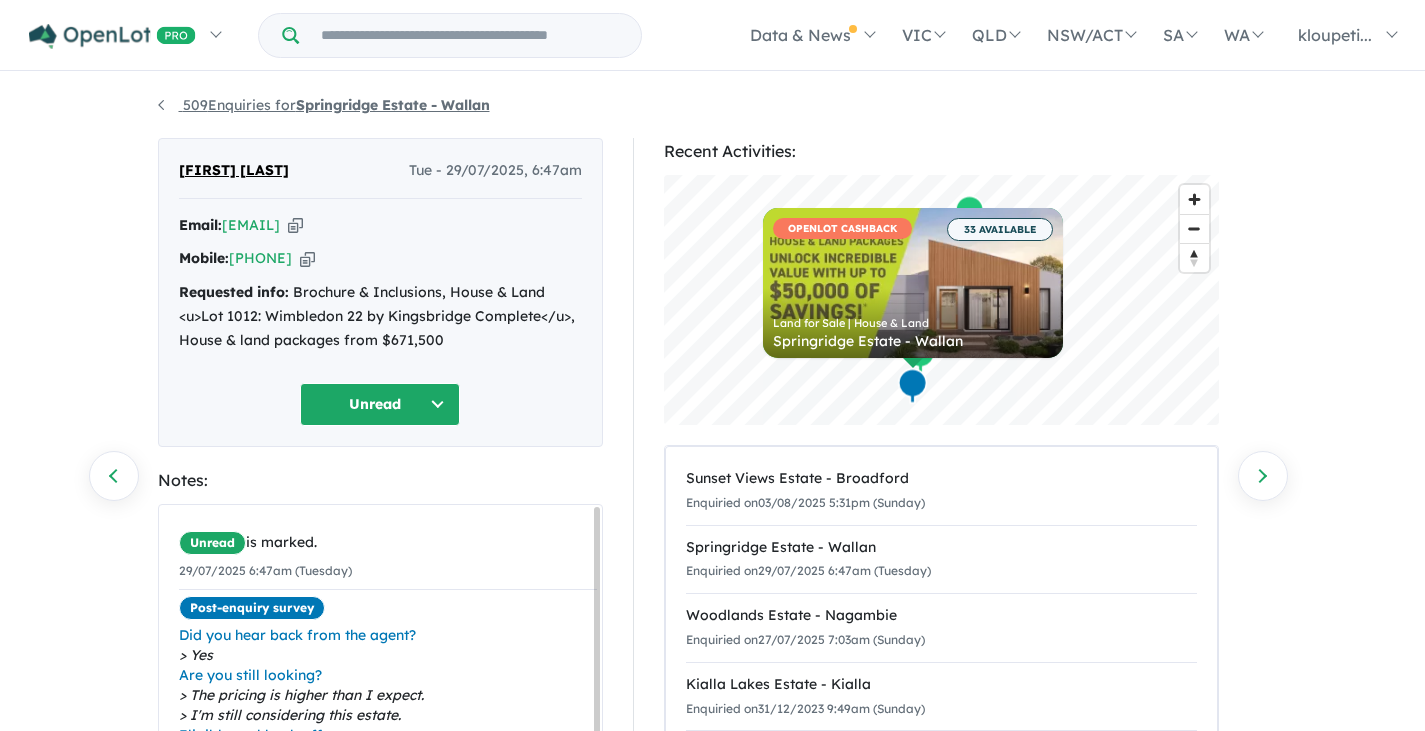 click on "509 Enquiries for Springridge Estate - [CITY]" at bounding box center [324, 105] 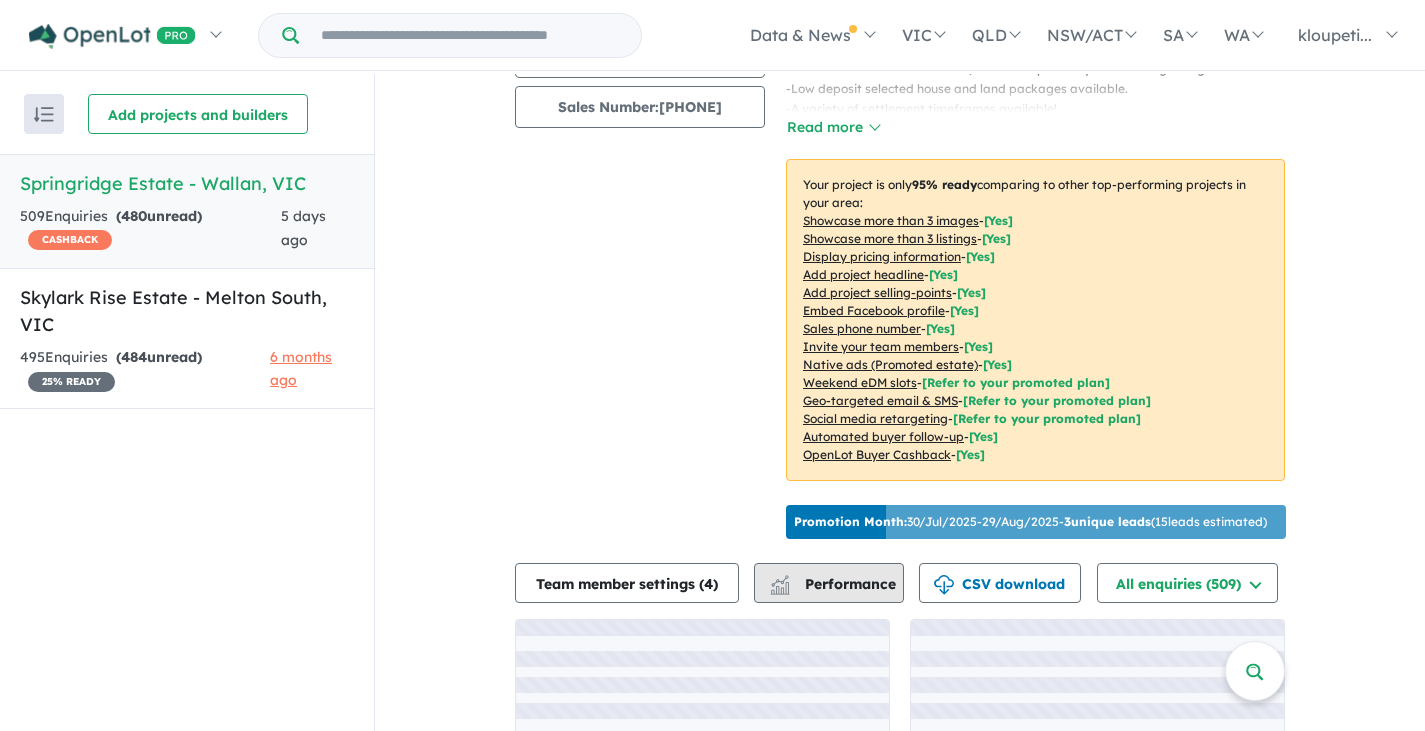 scroll, scrollTop: 432, scrollLeft: 0, axis: vertical 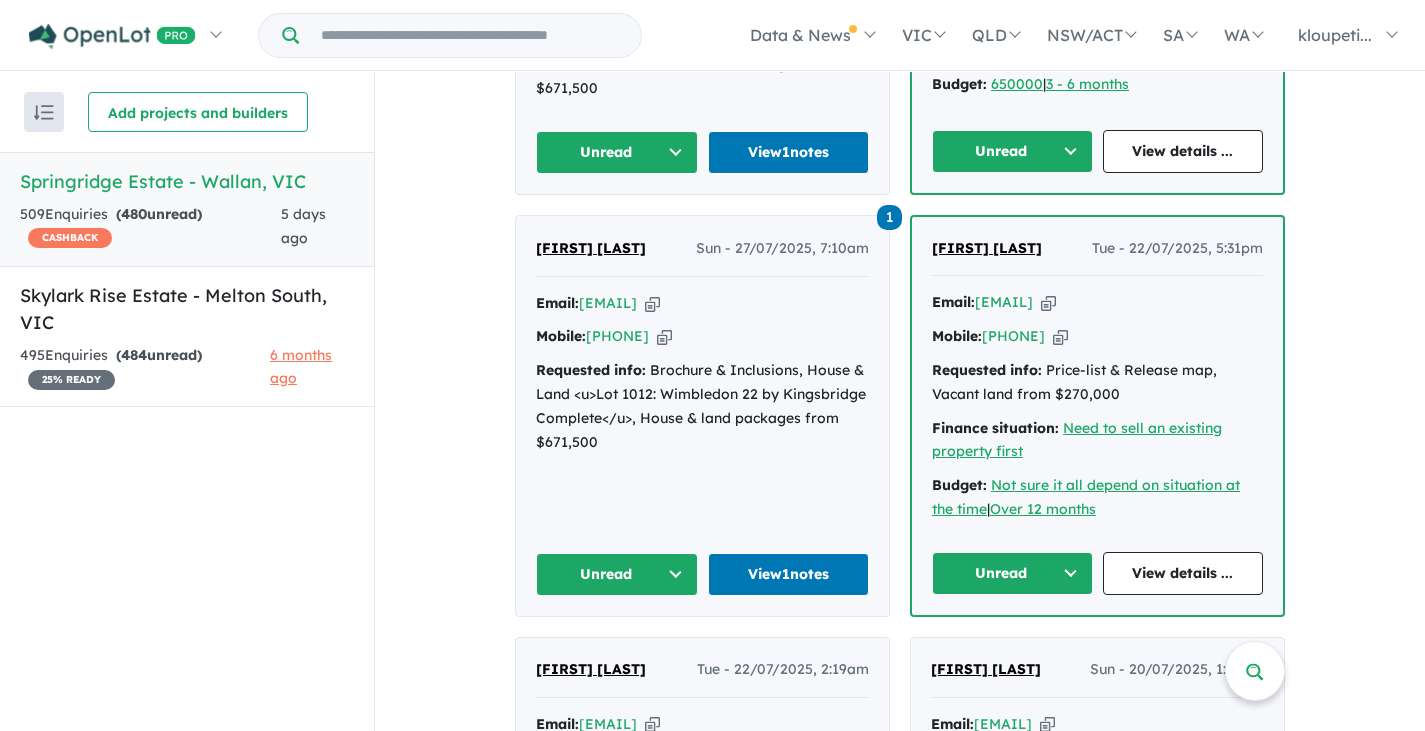 click on "[FIRST] [LAST]" at bounding box center (591, 248) 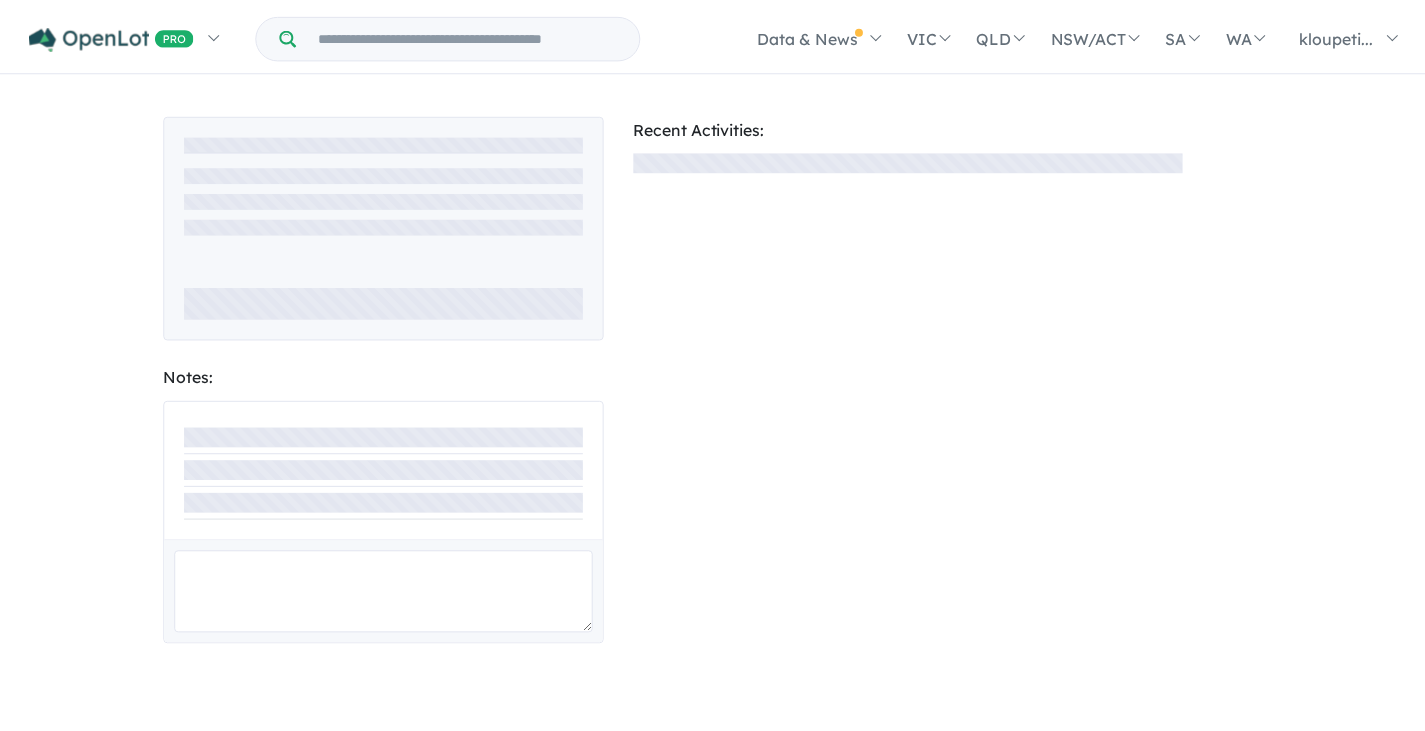 scroll, scrollTop: 0, scrollLeft: 0, axis: both 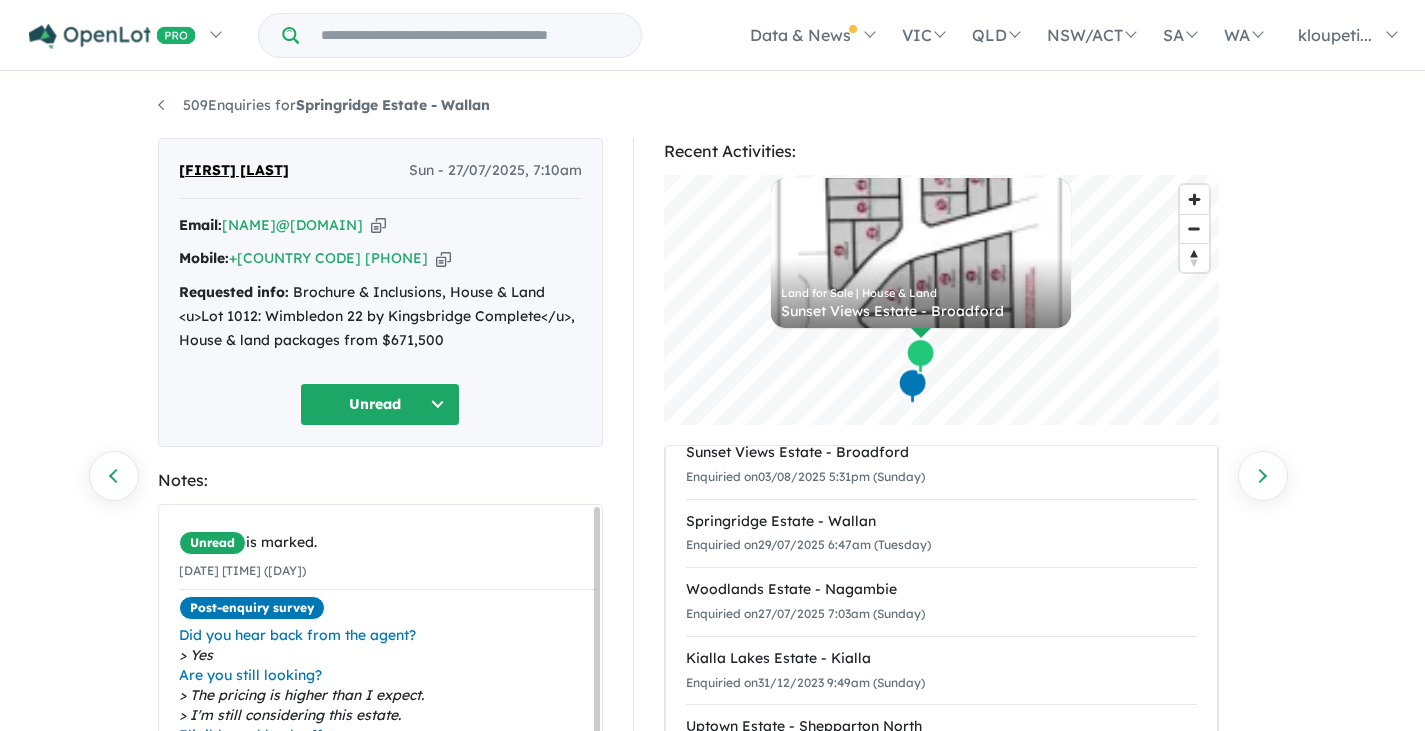 click on "509  Enquiries for  Springridge Estate - Wallan   Previous enquiry Next enquiry Chijioke Uchendu Sun - 27/07/2025, 7:10am Email:  chijioke_uchendu@yahoo.com.au Copied! Mobile:  +61 416 618 044 Copied! Requested info:   Brochure & Inclusions, House & Land <u>Lot 1012: Wimbledon 22 by Kingsbridge Complete</u>, House & land packages from $671,500 Unread Notes: Unread  is marked. 27/07/2025 7:10am (Sunday) Post-enquiry survey Did you hear back from the agent? Yes Are you still looking? The pricing is higher than I expect. I'm still considering this estate. Eligible cashback offer: $200 By  Chijioke Uchendu  -  31/07/2025 8:43pm (Thursday) By  Karla Loupetis Add Recent Activities: © Mapbox   © OpenStreetMap   Improve this map
Land for Sale | House & Land
Sunset Views Estate - Broadford
Enquiried on  Enquiried on" at bounding box center (712, 403) 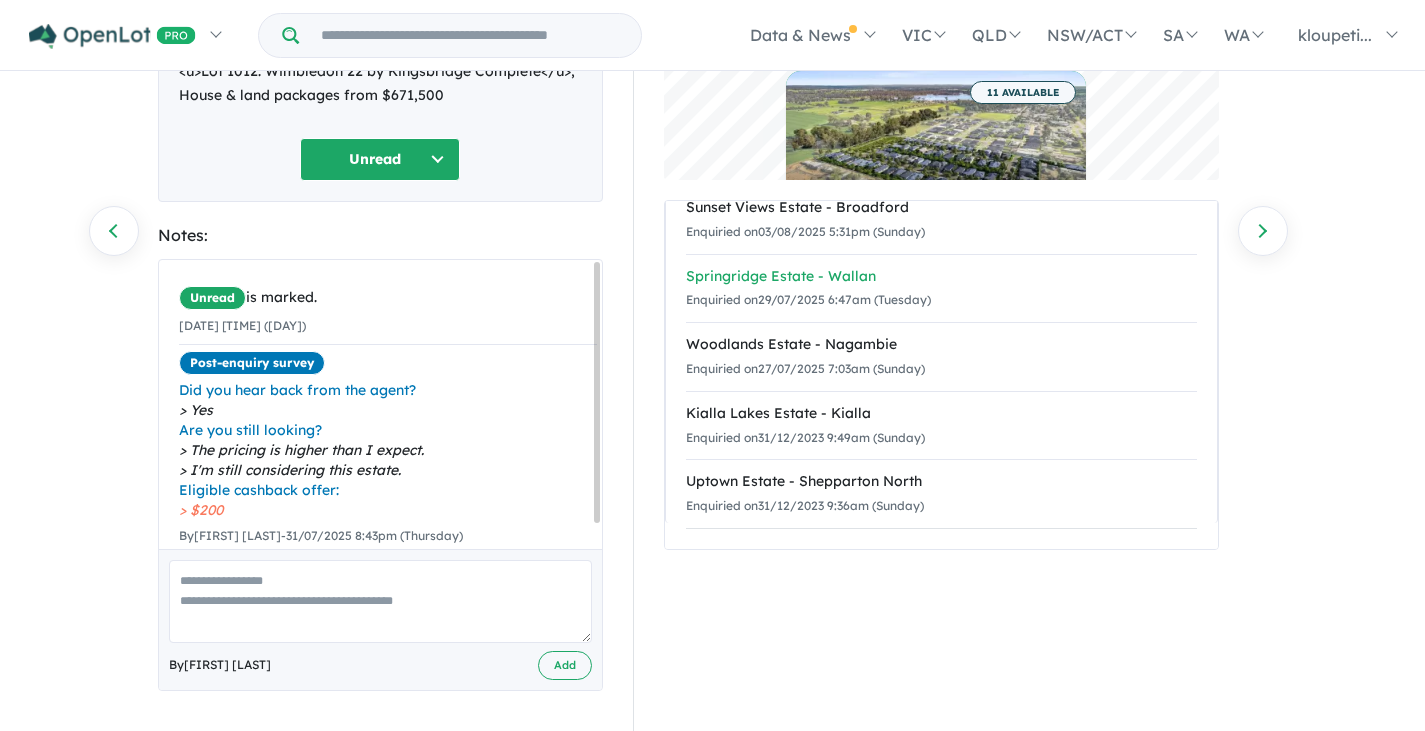 scroll, scrollTop: 244, scrollLeft: 0, axis: vertical 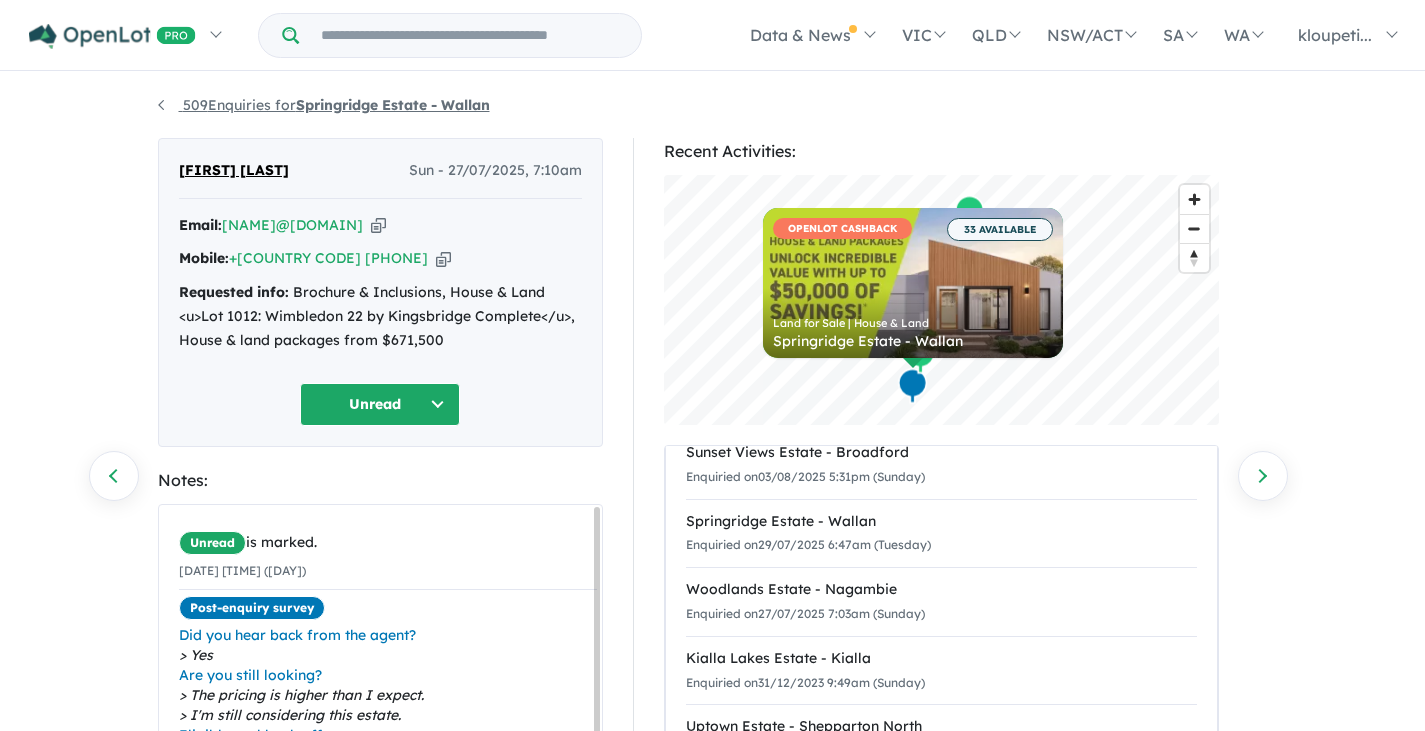 click on "509  Enquiries for  Springridge Estate - Wallan" at bounding box center [324, 105] 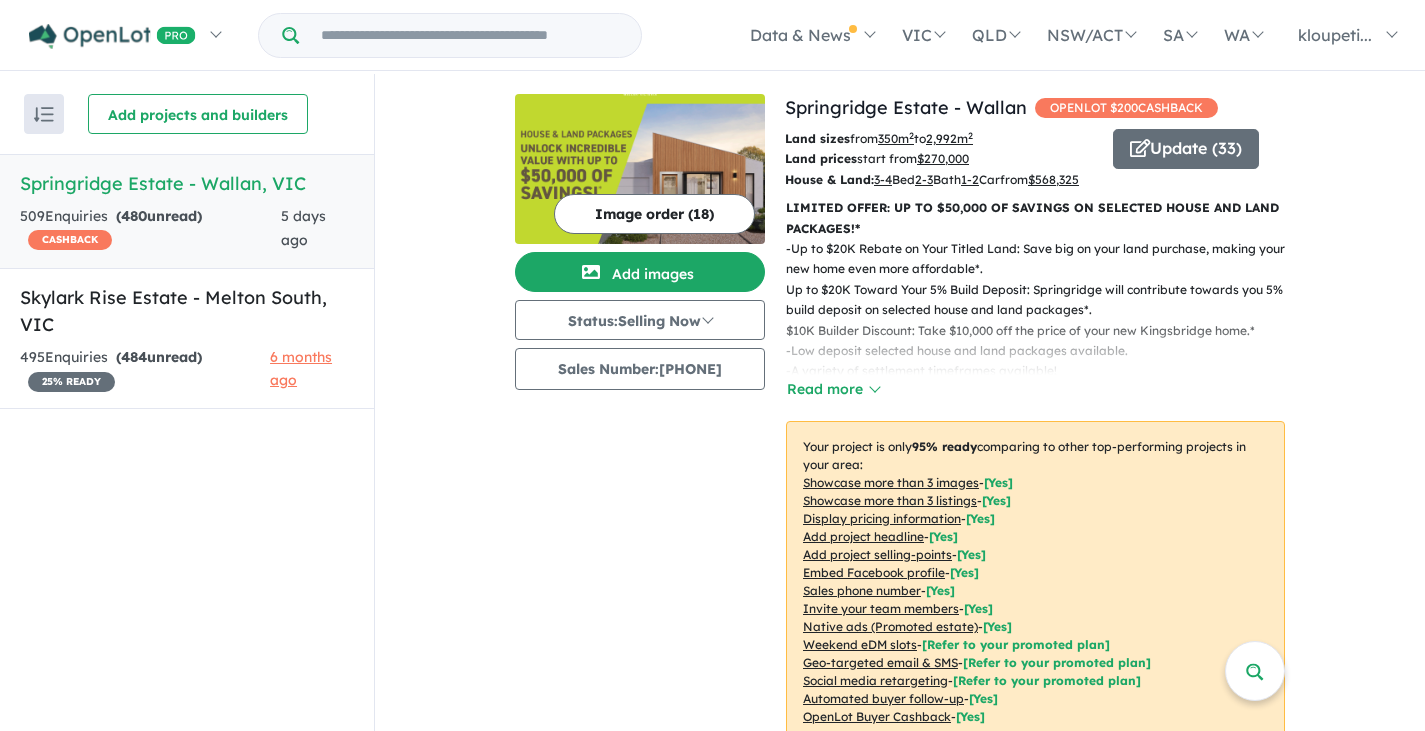 scroll, scrollTop: 0, scrollLeft: 0, axis: both 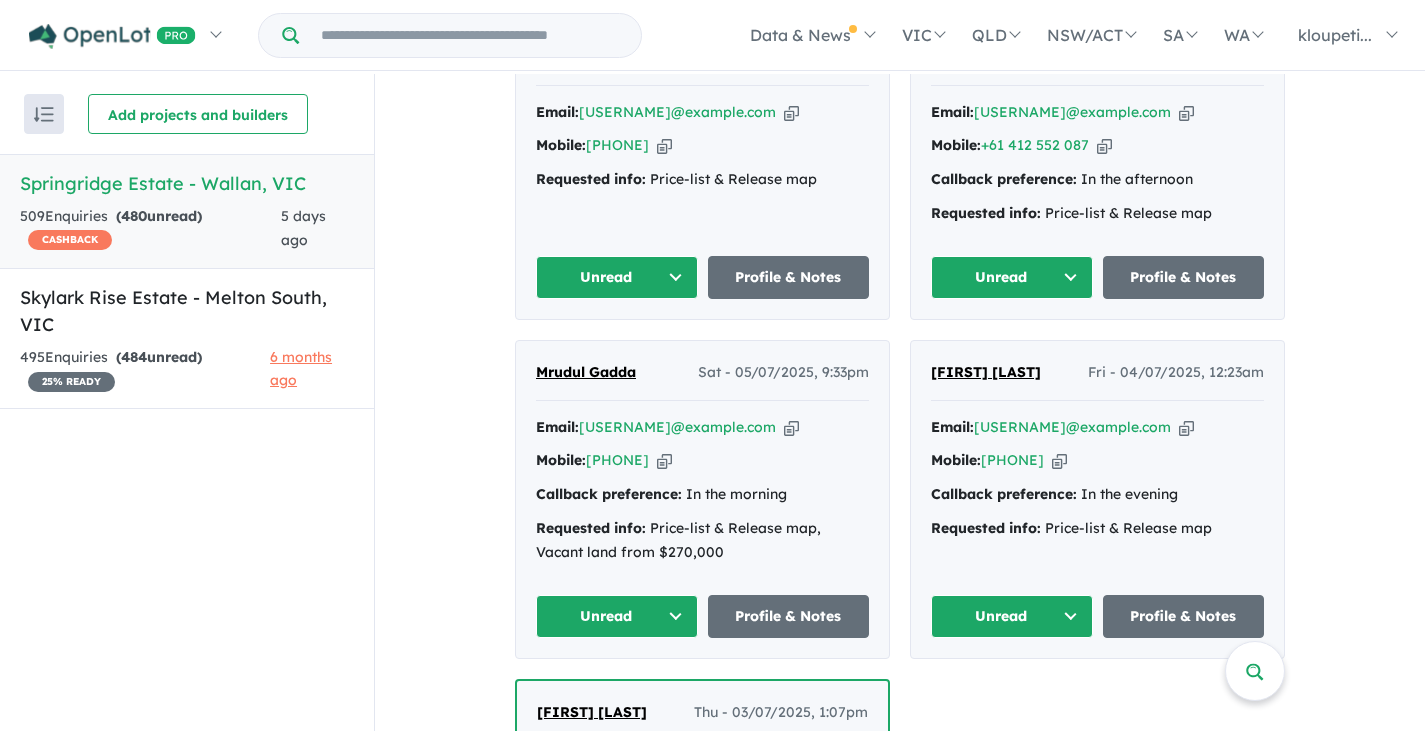 click on "[FIRST] [LAST]" at bounding box center [986, 57] 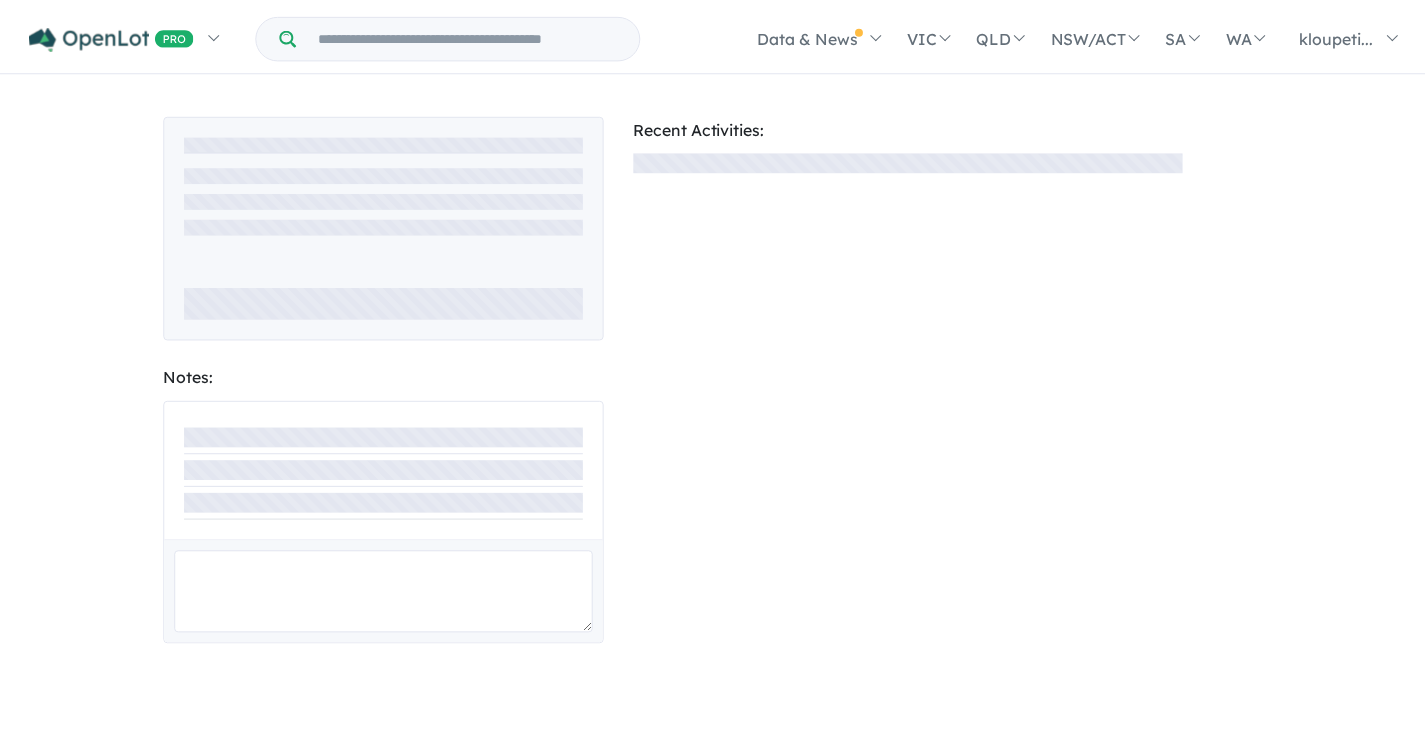 scroll, scrollTop: 0, scrollLeft: 0, axis: both 